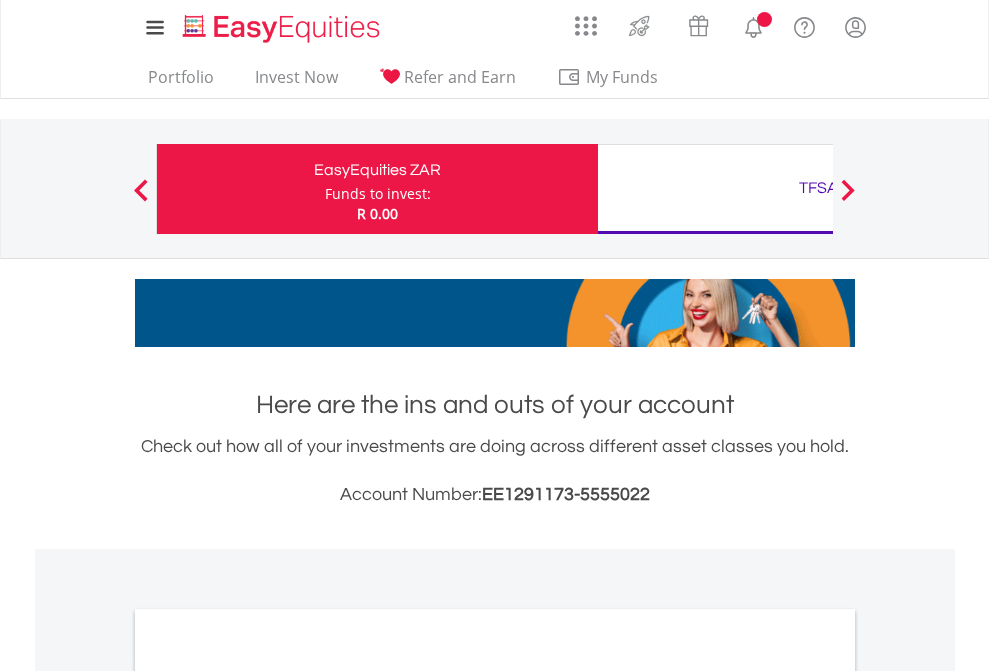 scroll, scrollTop: 0, scrollLeft: 0, axis: both 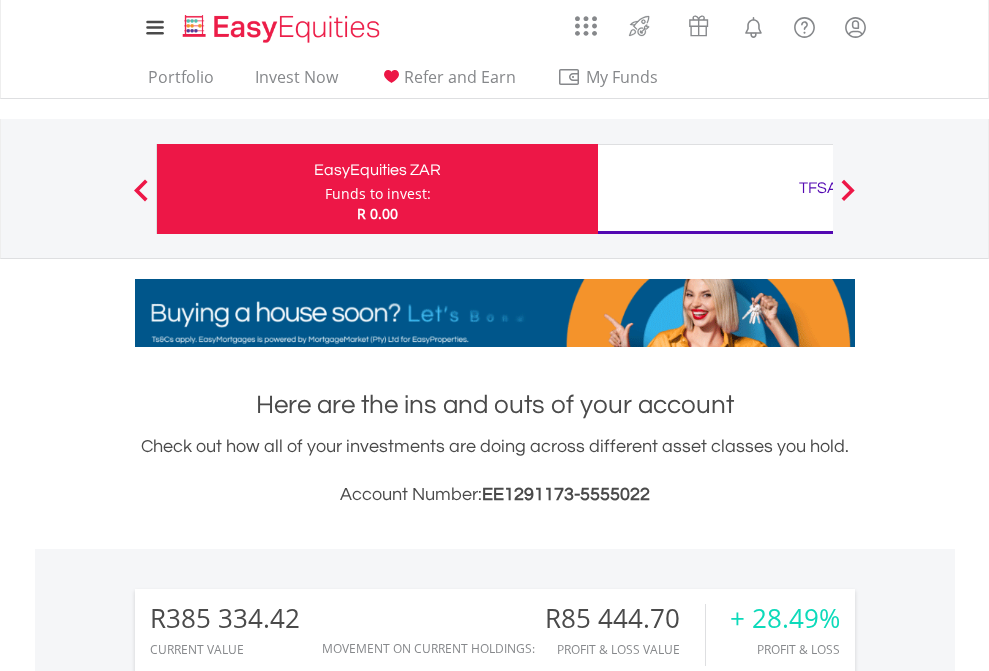 click on "Funds to invest:" at bounding box center [378, 194] 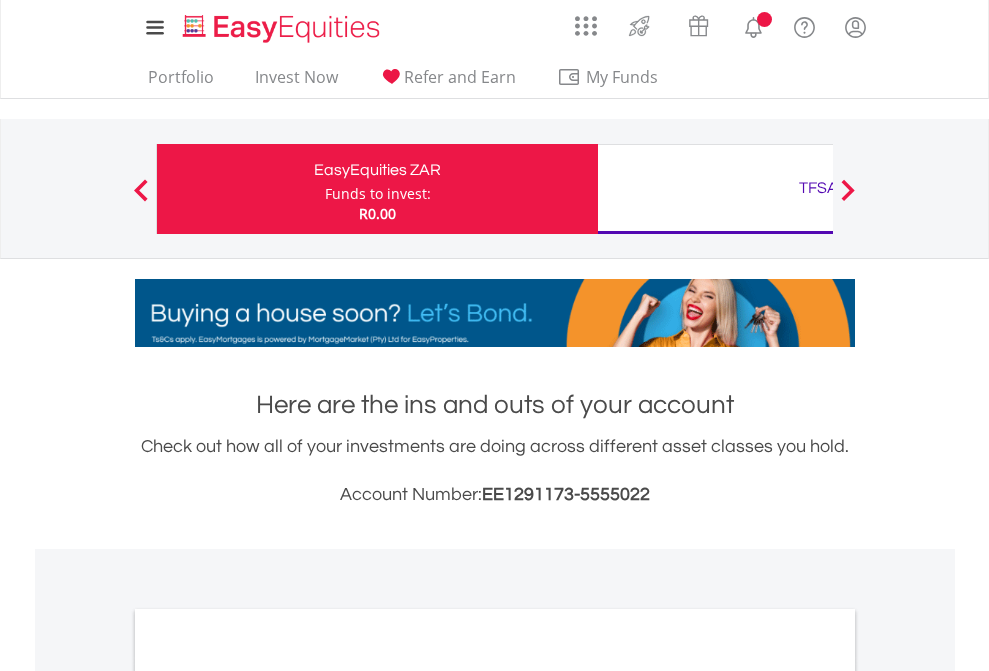 scroll, scrollTop: 0, scrollLeft: 0, axis: both 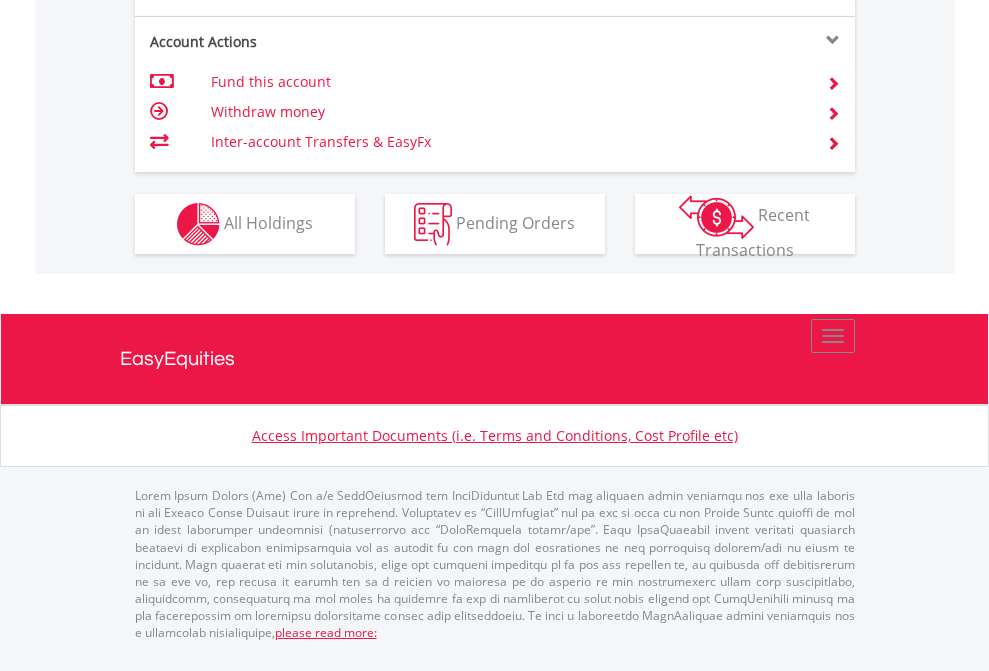 click on "Investment types" at bounding box center (706, -337) 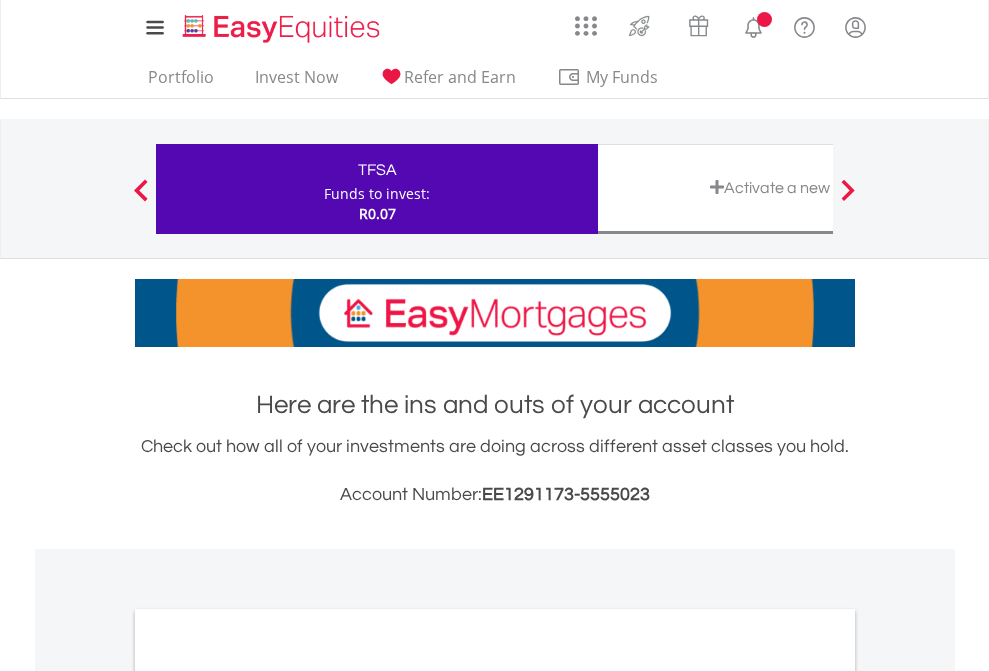 scroll, scrollTop: 0, scrollLeft: 0, axis: both 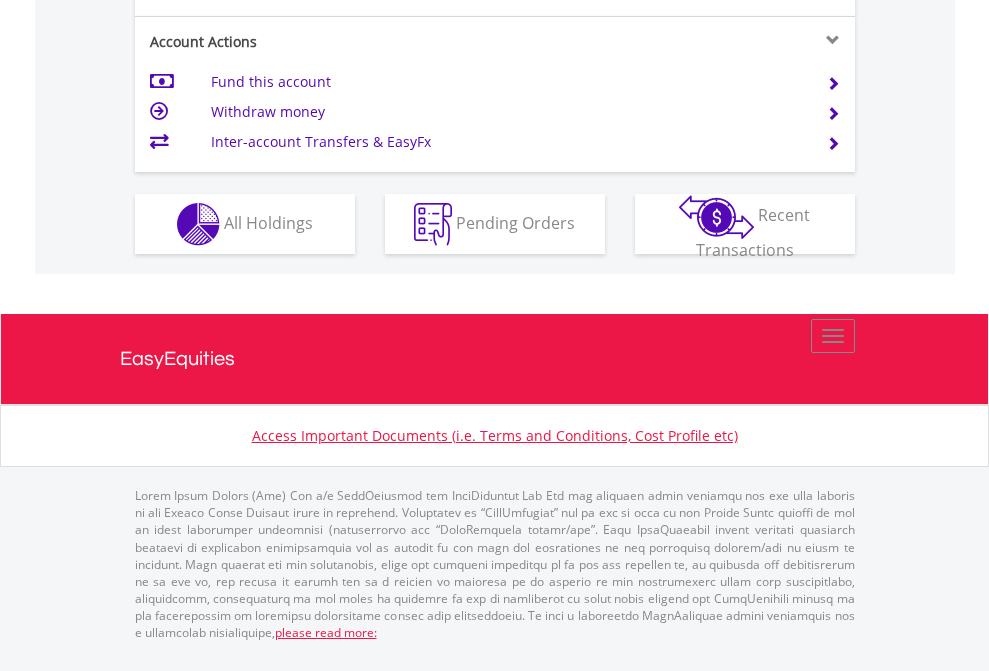 click on "Investment types" at bounding box center [706, -337] 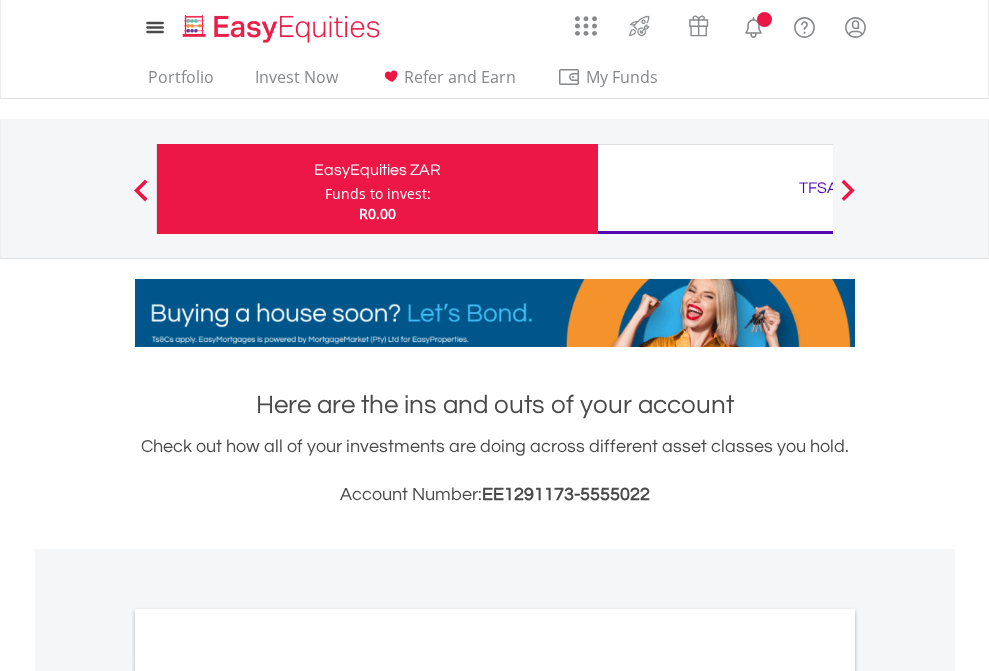 scroll, scrollTop: 1202, scrollLeft: 0, axis: vertical 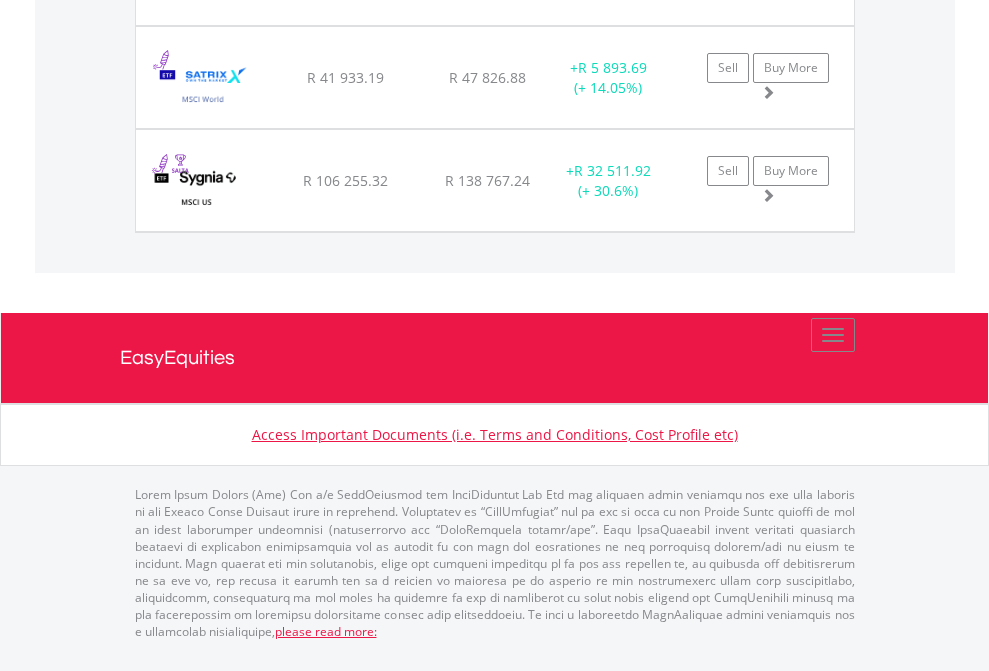 click on "TFSA" at bounding box center [818, -1791] 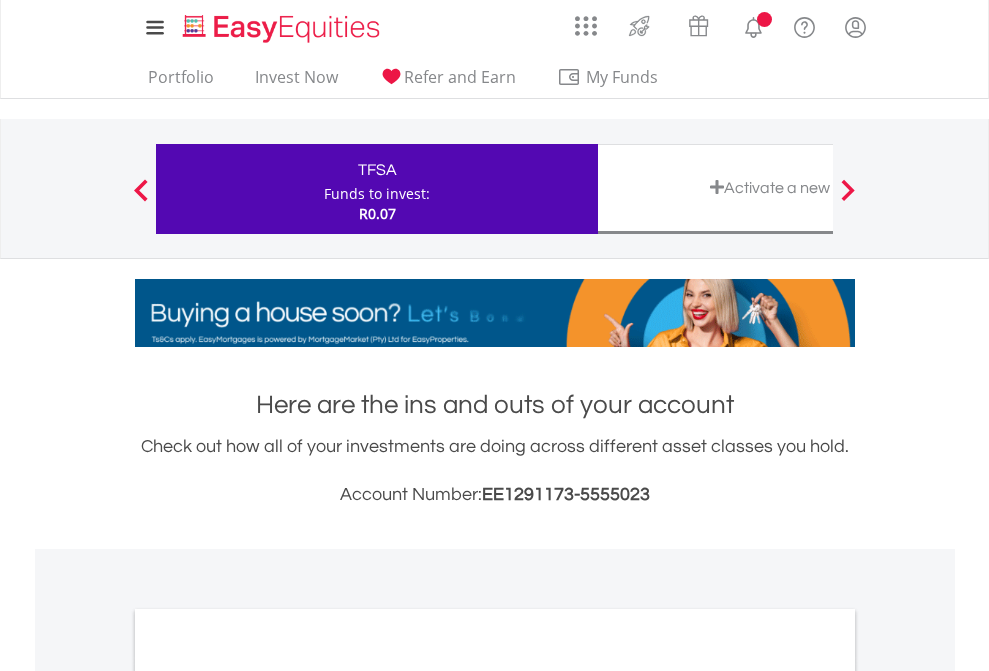 scroll, scrollTop: 0, scrollLeft: 0, axis: both 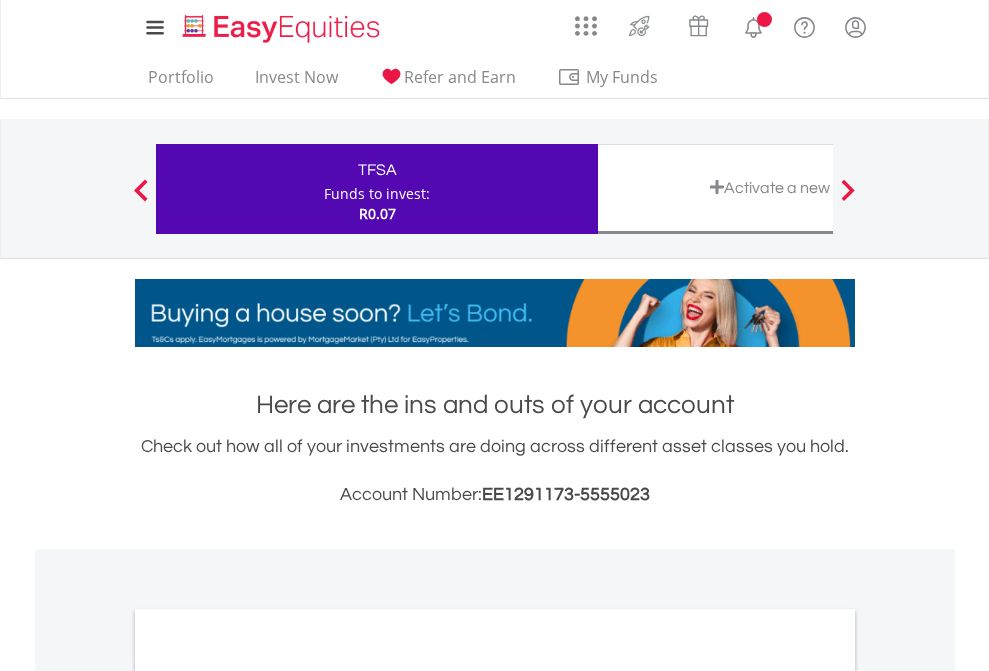 click on "All Holdings" at bounding box center [268, 1096] 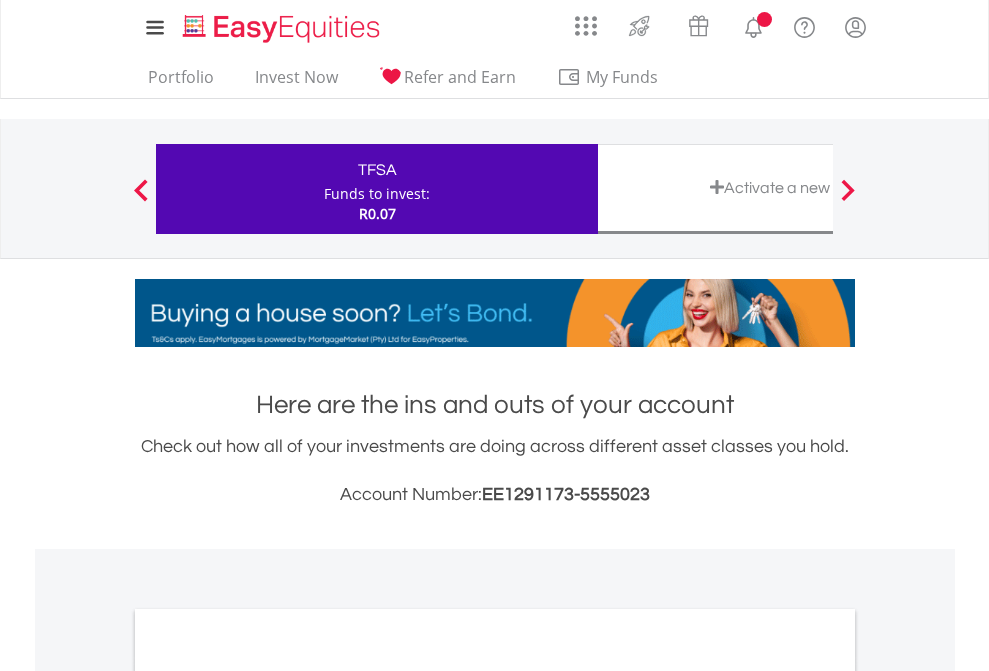 scroll, scrollTop: 1202, scrollLeft: 0, axis: vertical 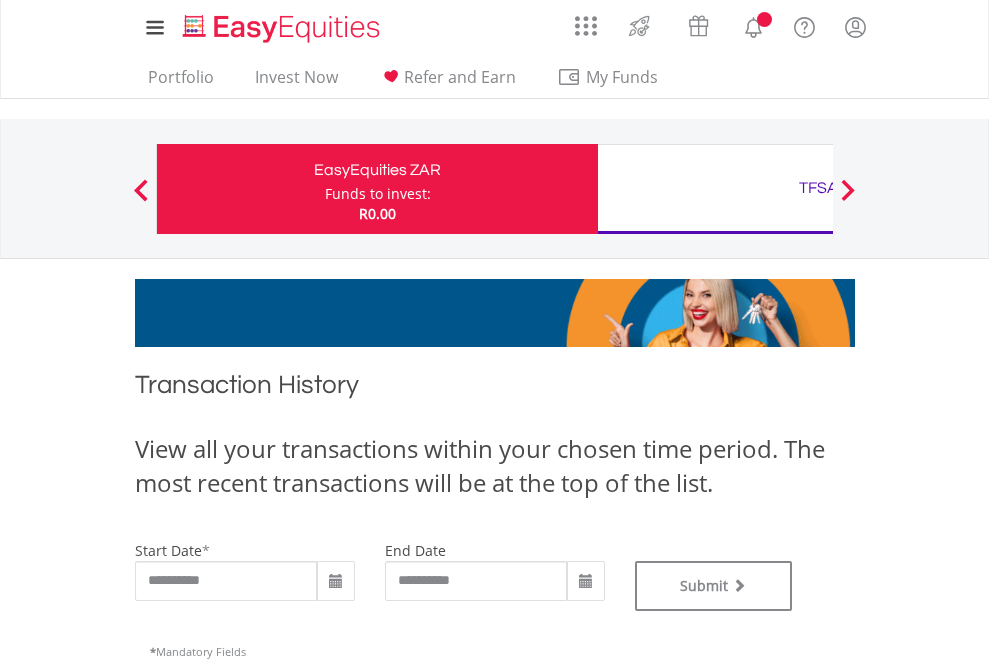 type on "**********" 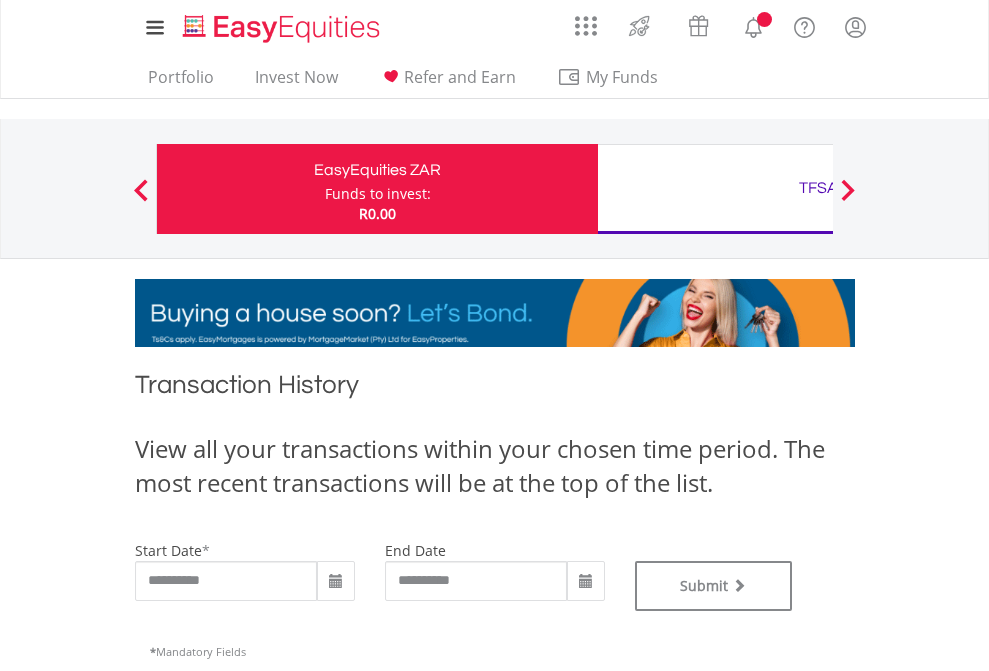 type on "**********" 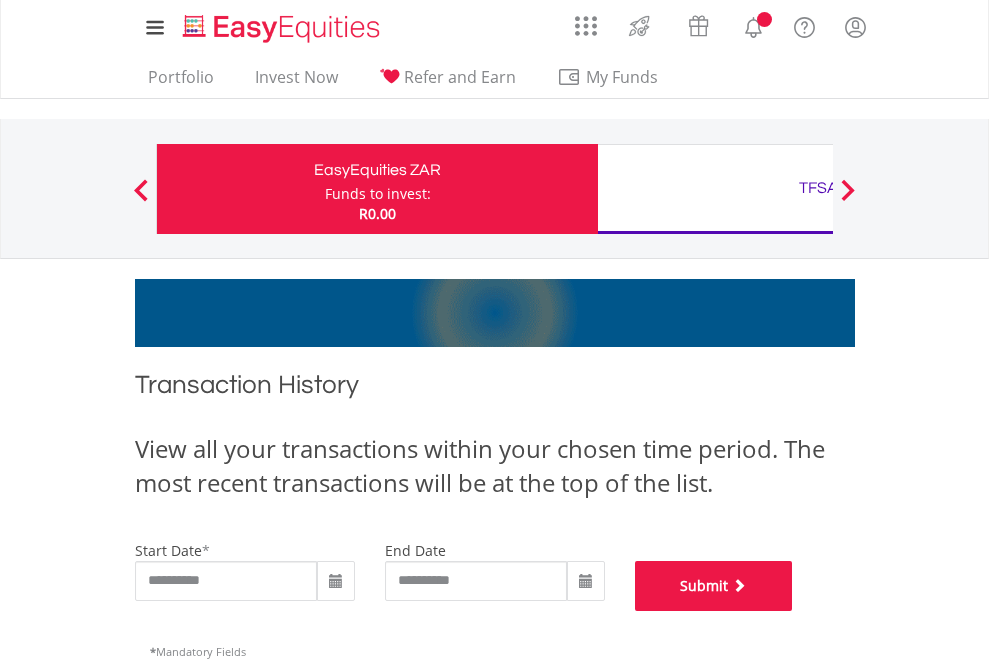 click on "Submit" at bounding box center [714, 586] 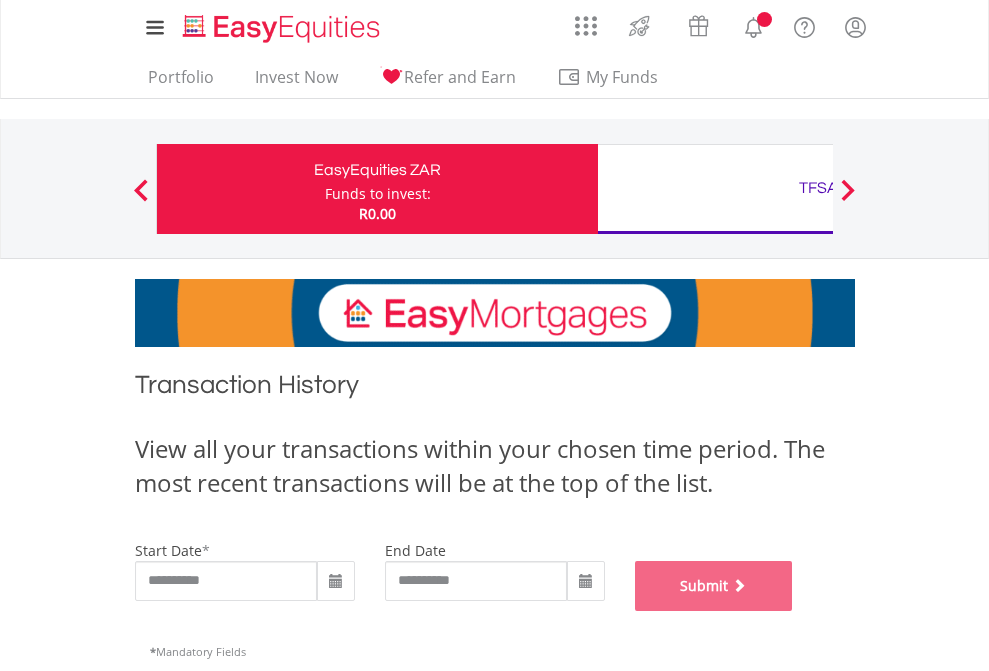 scroll, scrollTop: 811, scrollLeft: 0, axis: vertical 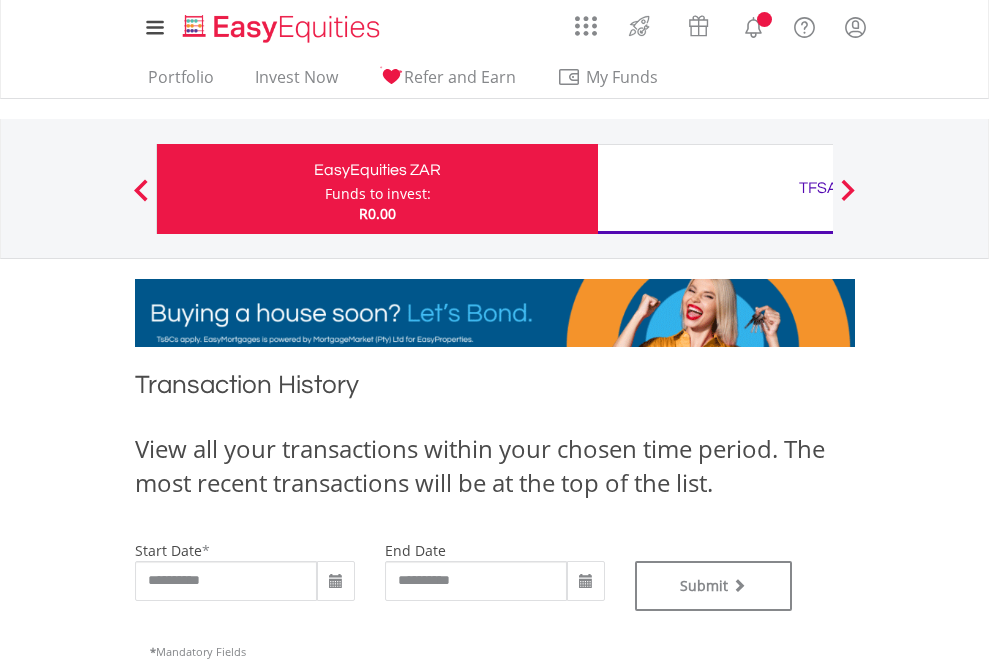 click on "TFSA" at bounding box center (818, 188) 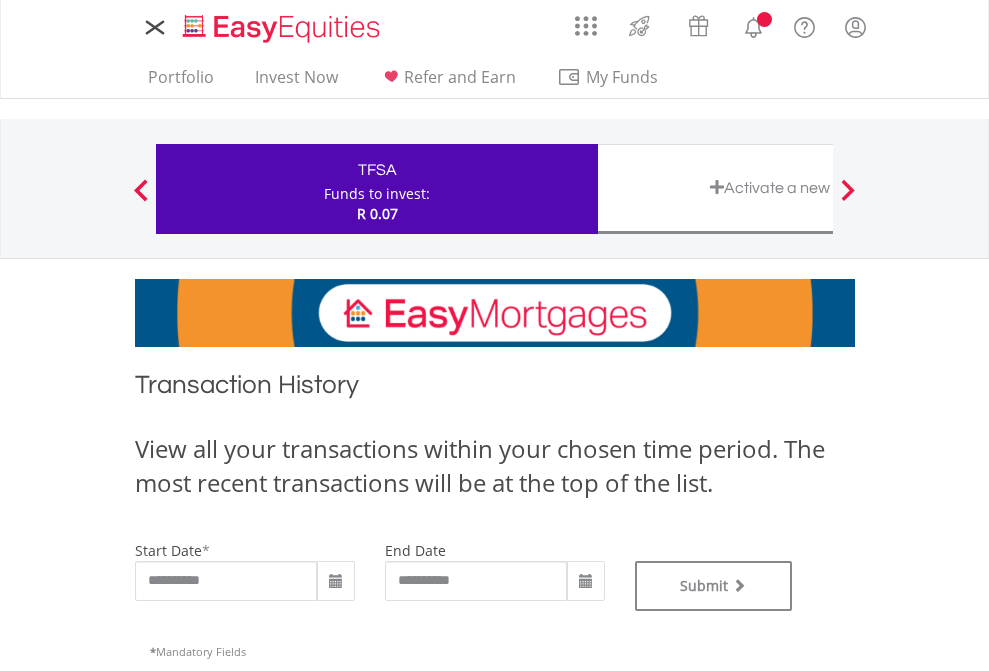 scroll, scrollTop: 0, scrollLeft: 0, axis: both 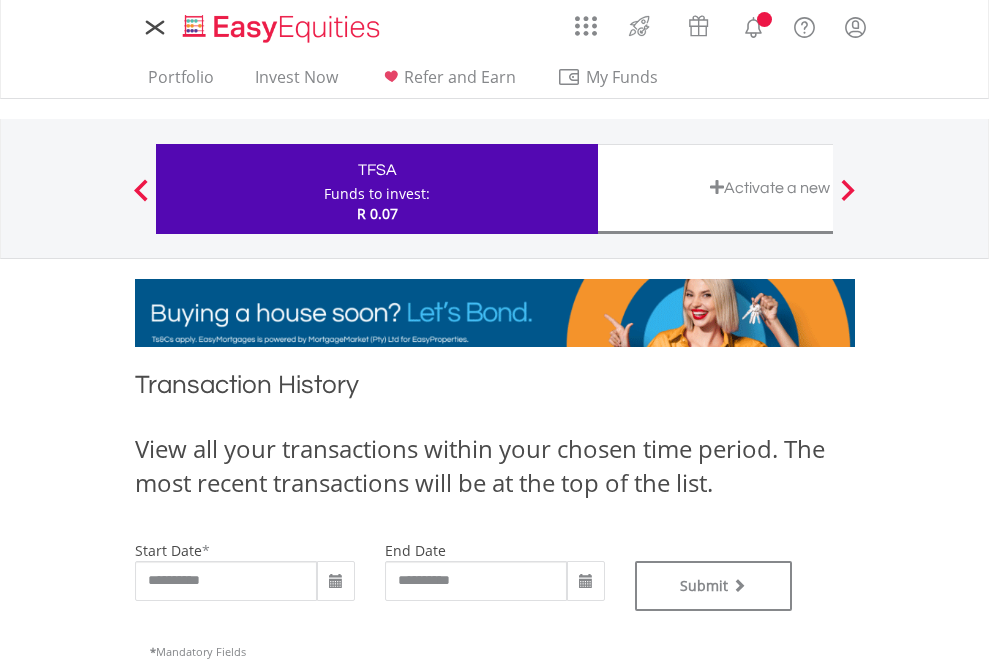 type on "**********" 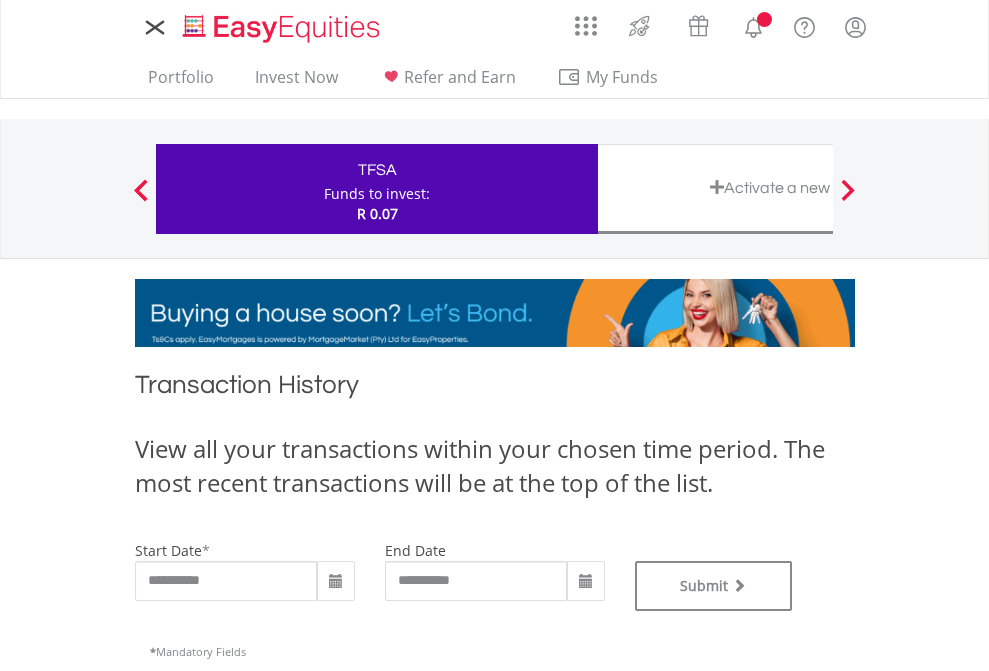 type on "**********" 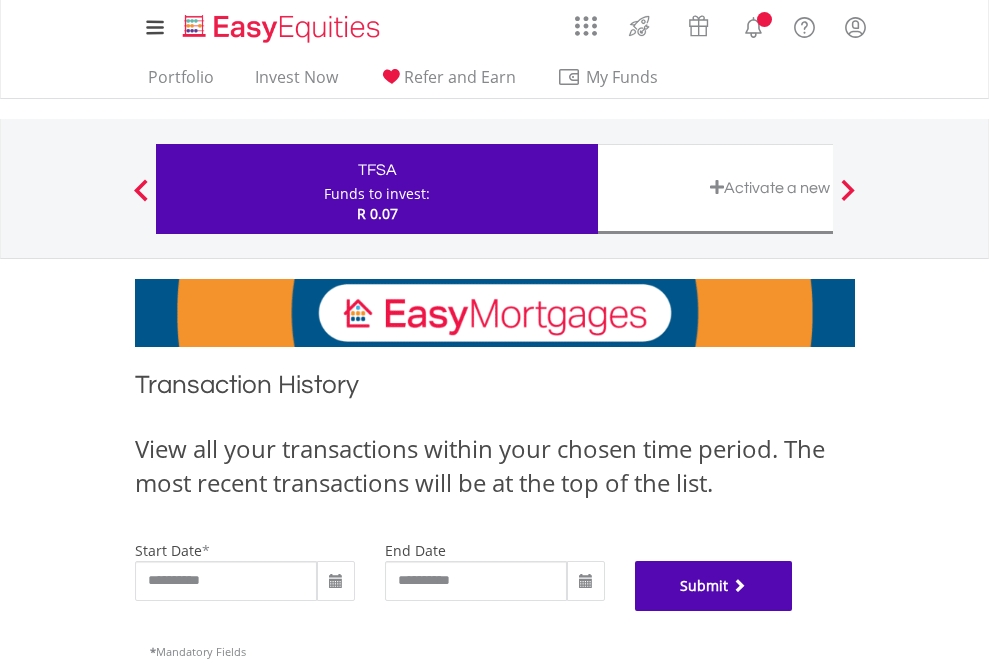 click on "Submit" at bounding box center (714, 586) 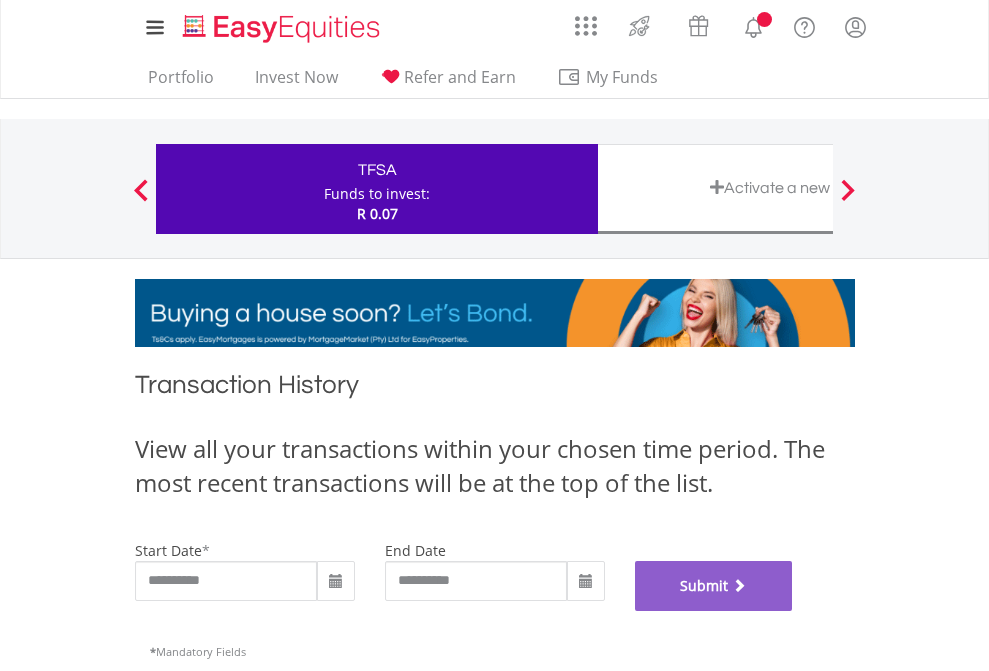scroll, scrollTop: 811, scrollLeft: 0, axis: vertical 